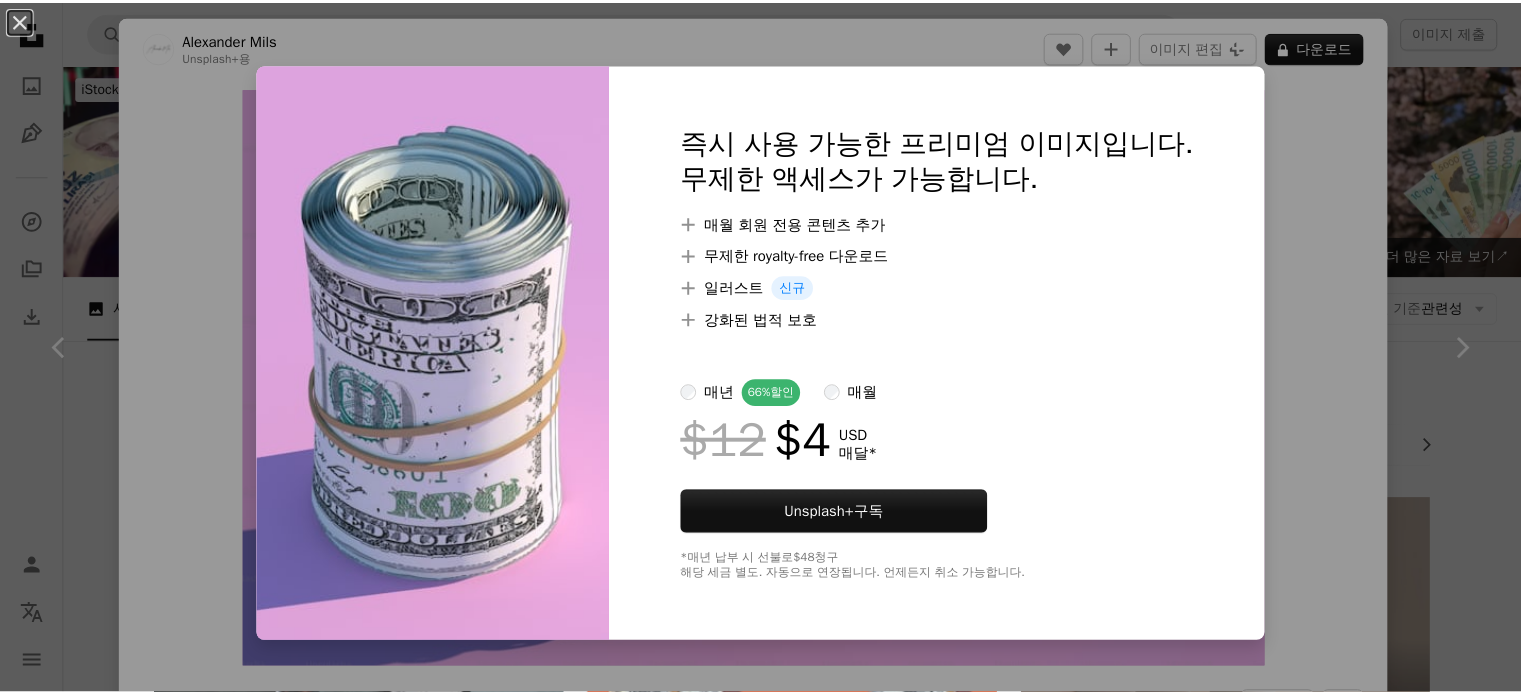 scroll, scrollTop: 1248, scrollLeft: 0, axis: vertical 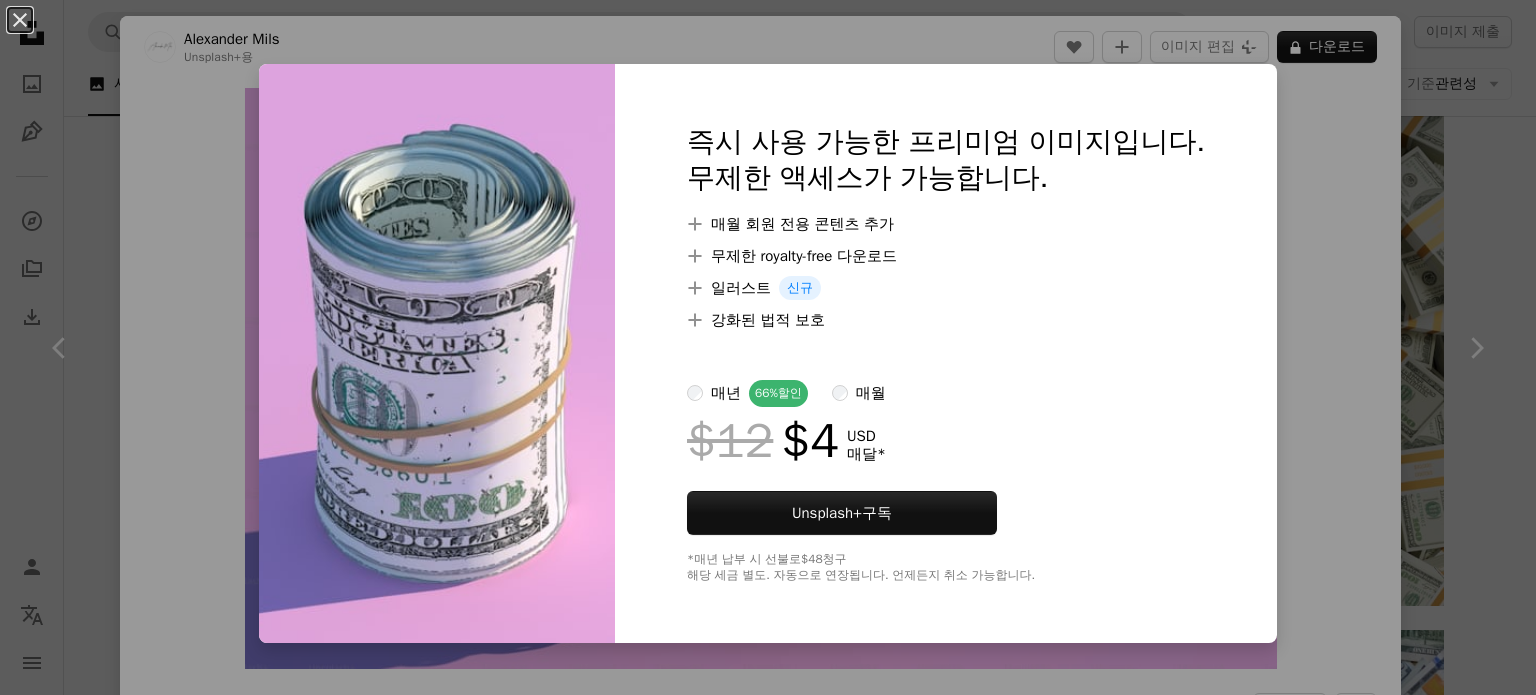click on "An X shape 즉시 사용 가능한 프리미엄 이미지입니다. 무제한 액세스가 가능합니다. A plus sign 매월 회원 전용 콘텐츠 추가 A plus sign 무제한 royalty-free 다운로드 A plus sign 일러스트  신규 A plus sign 강화된 법적 보호 매년 66%  할인 매월 $12   $4 USD 매달 * Unsplash+  구독 *매년 납부 시 선불로  $48  청구 해당 세금 별도. 자동으로 연장됩니다. 언제든지 취소 가능합니다." at bounding box center (768, 347) 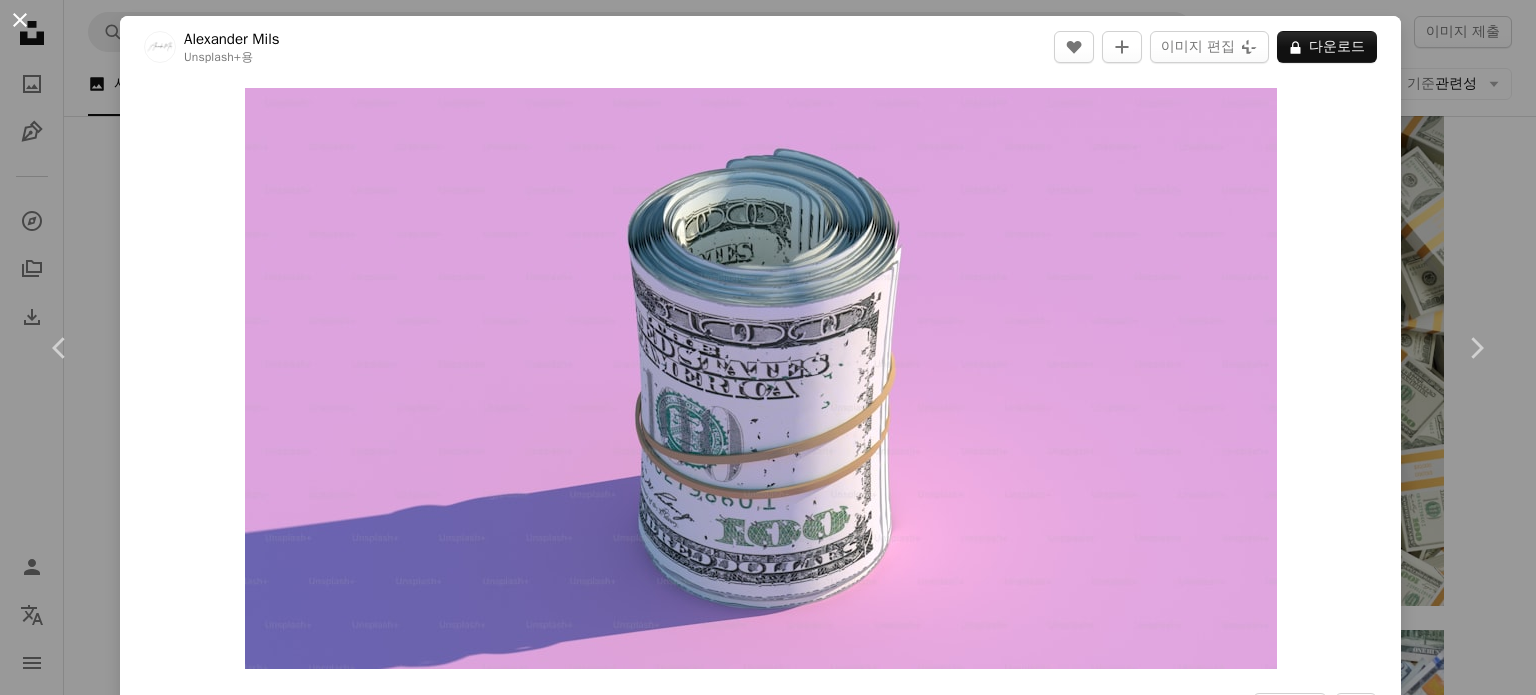 click on "An X shape" at bounding box center [20, 20] 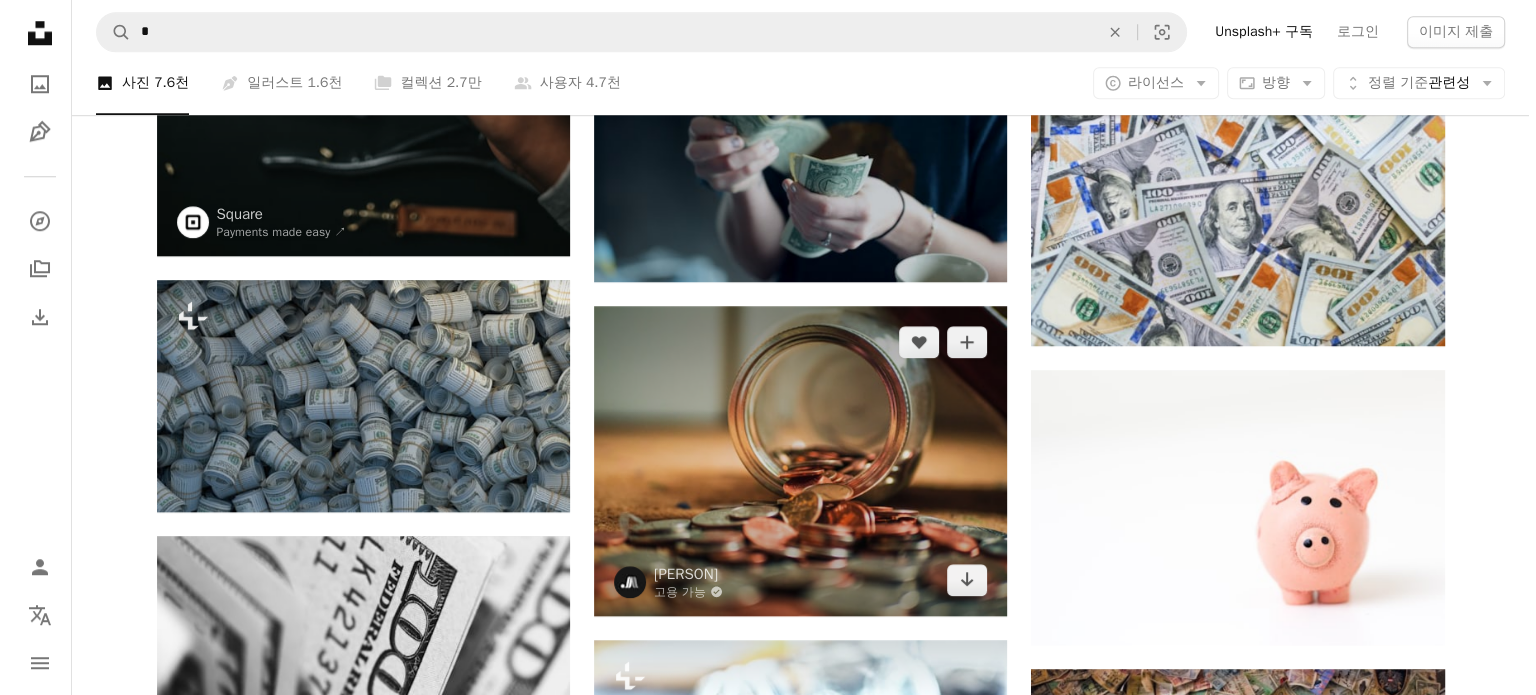 scroll, scrollTop: 1808, scrollLeft: 0, axis: vertical 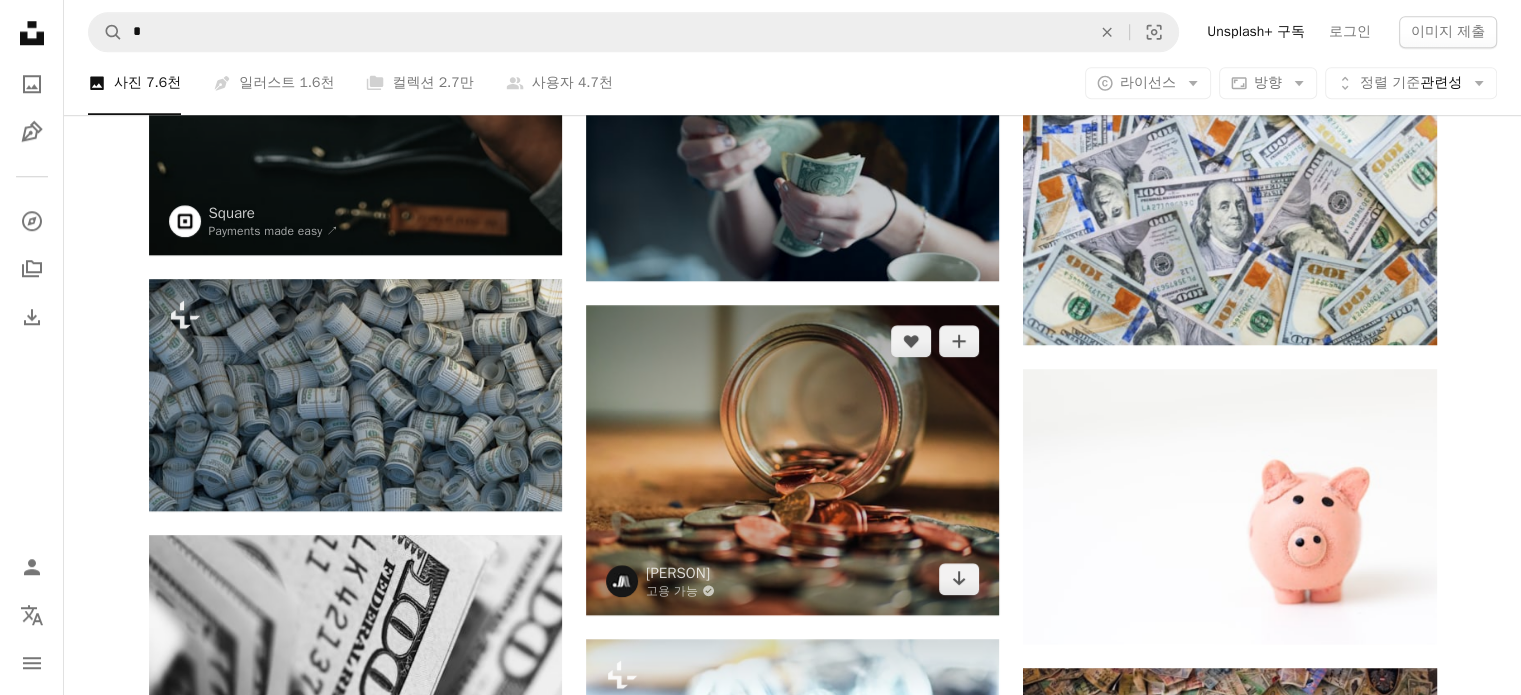 click at bounding box center [792, 460] 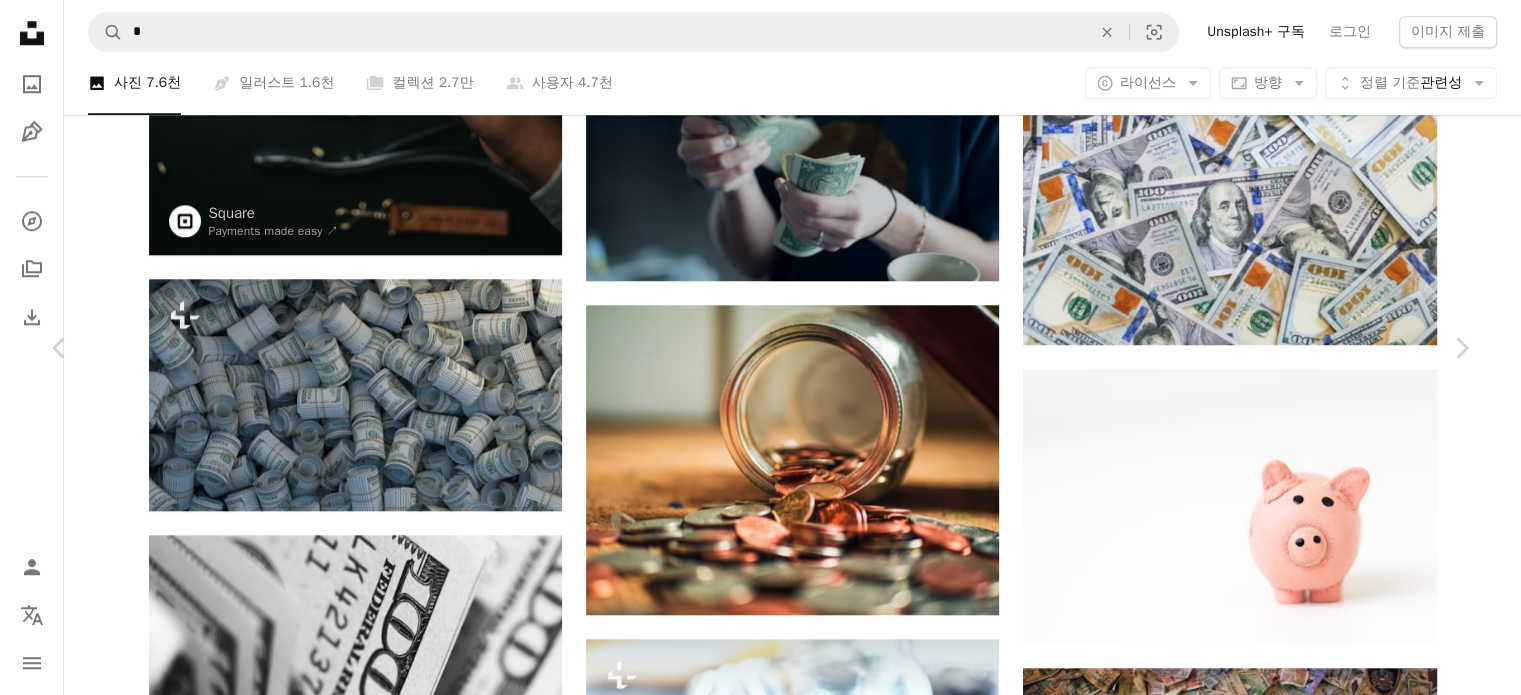 click on "무료 다운로드" at bounding box center (1271, 5828) 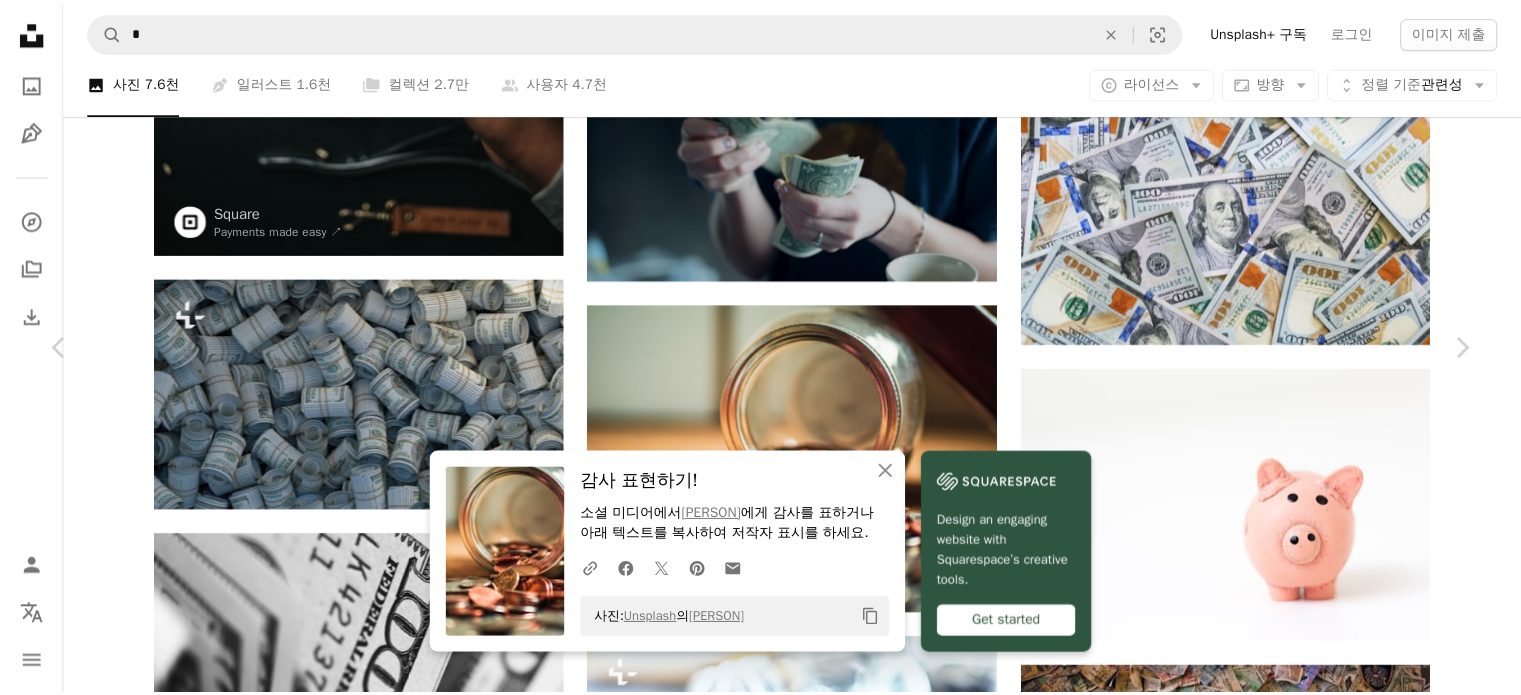 scroll, scrollTop: 18, scrollLeft: 0, axis: vertical 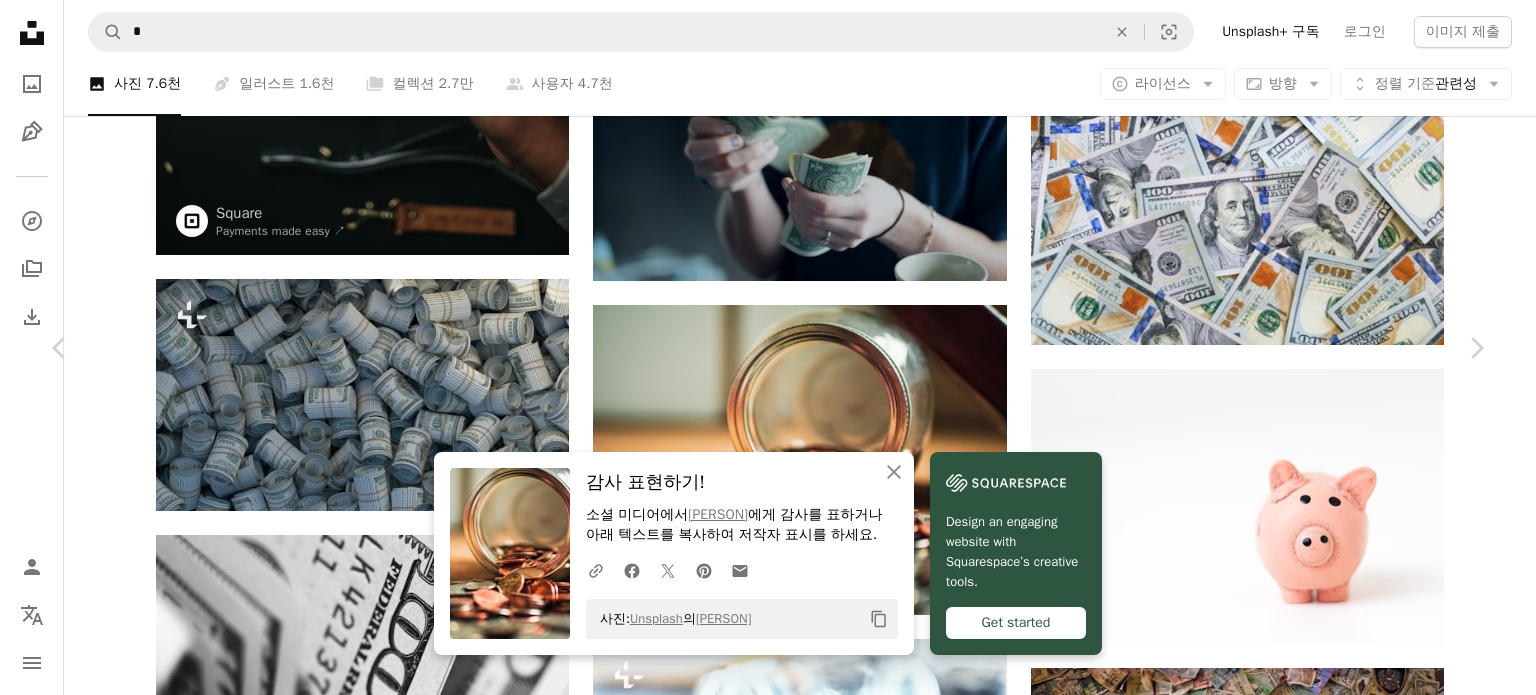 click on "사진: Unsplash 의 [PERSON]
Copy content Design an engaging website with Squarespace’s creative tools. Get started [PERSON] 고용 가능" at bounding box center (768, 6128) 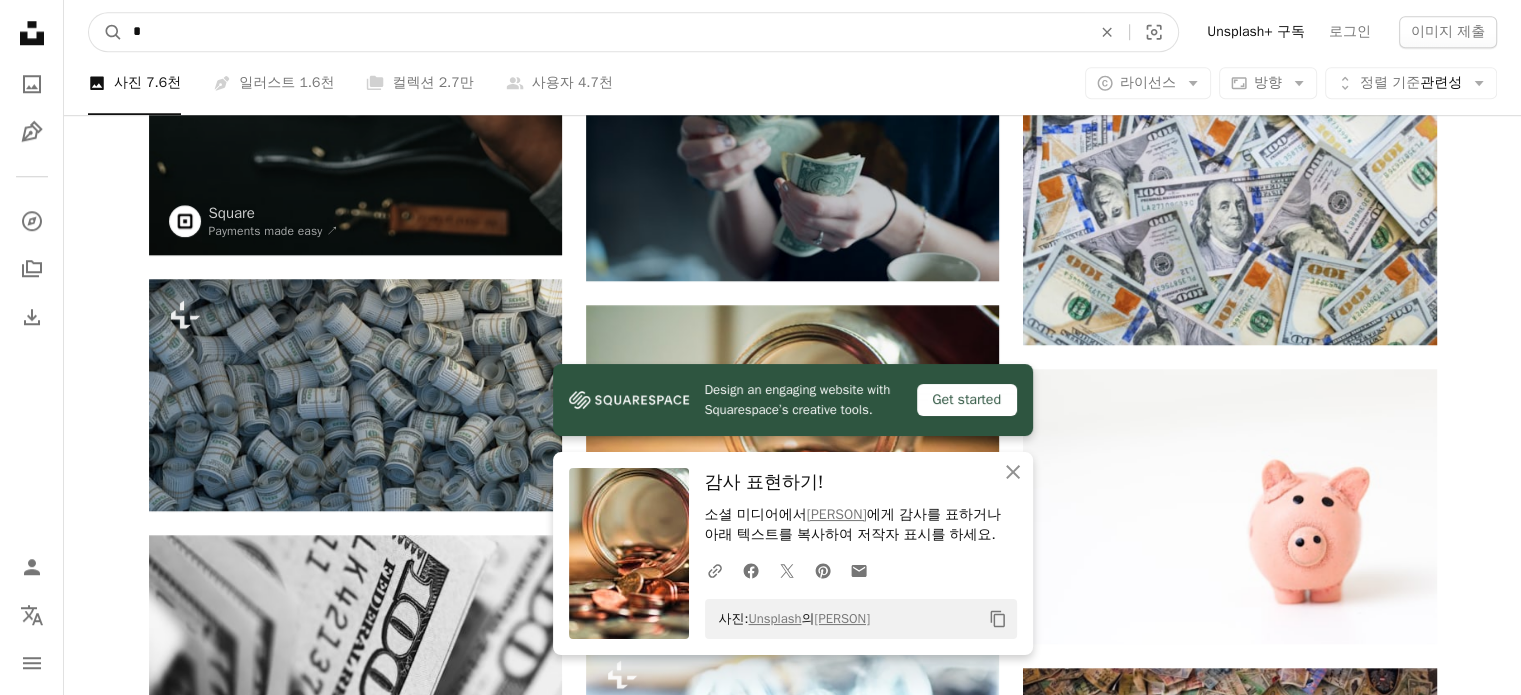 drag, startPoint x: 628, startPoint y: 32, endPoint x: 138, endPoint y: -12, distance: 491.97156 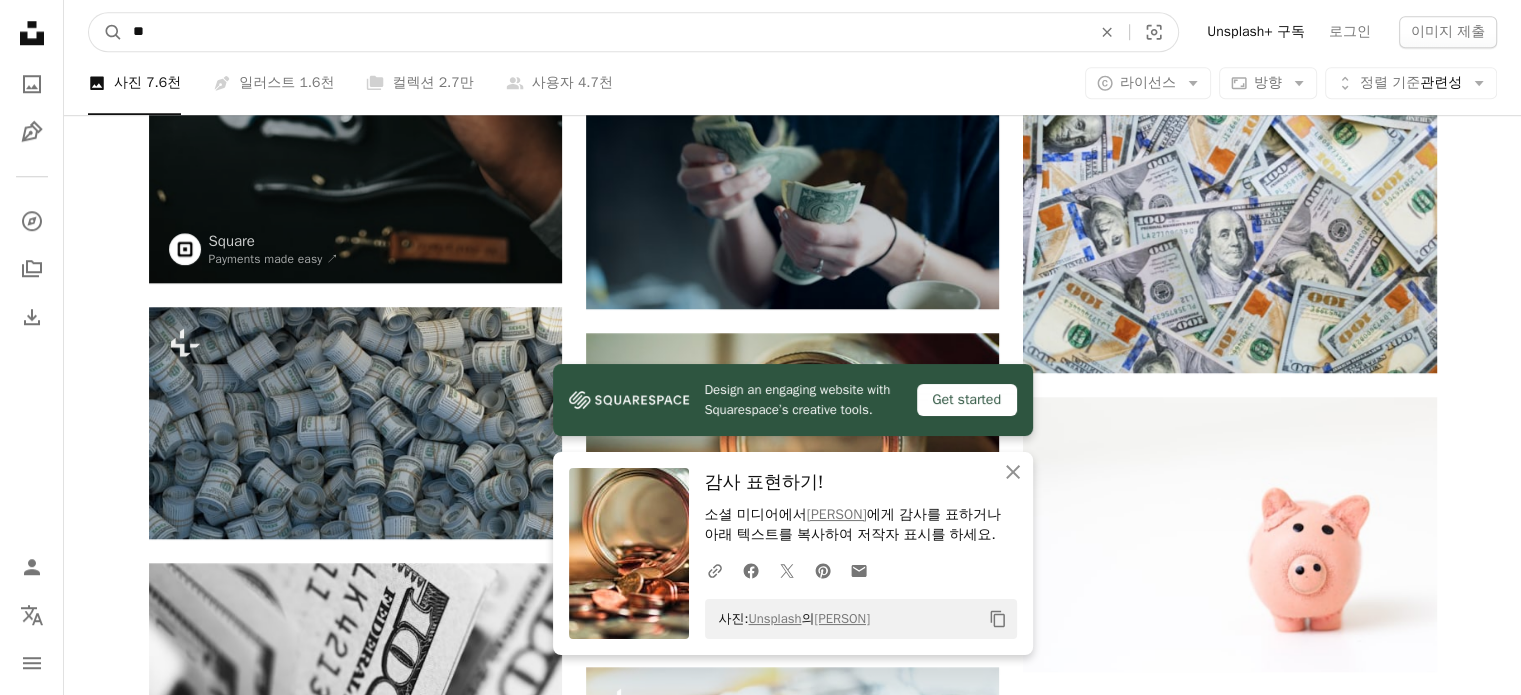 type on "**" 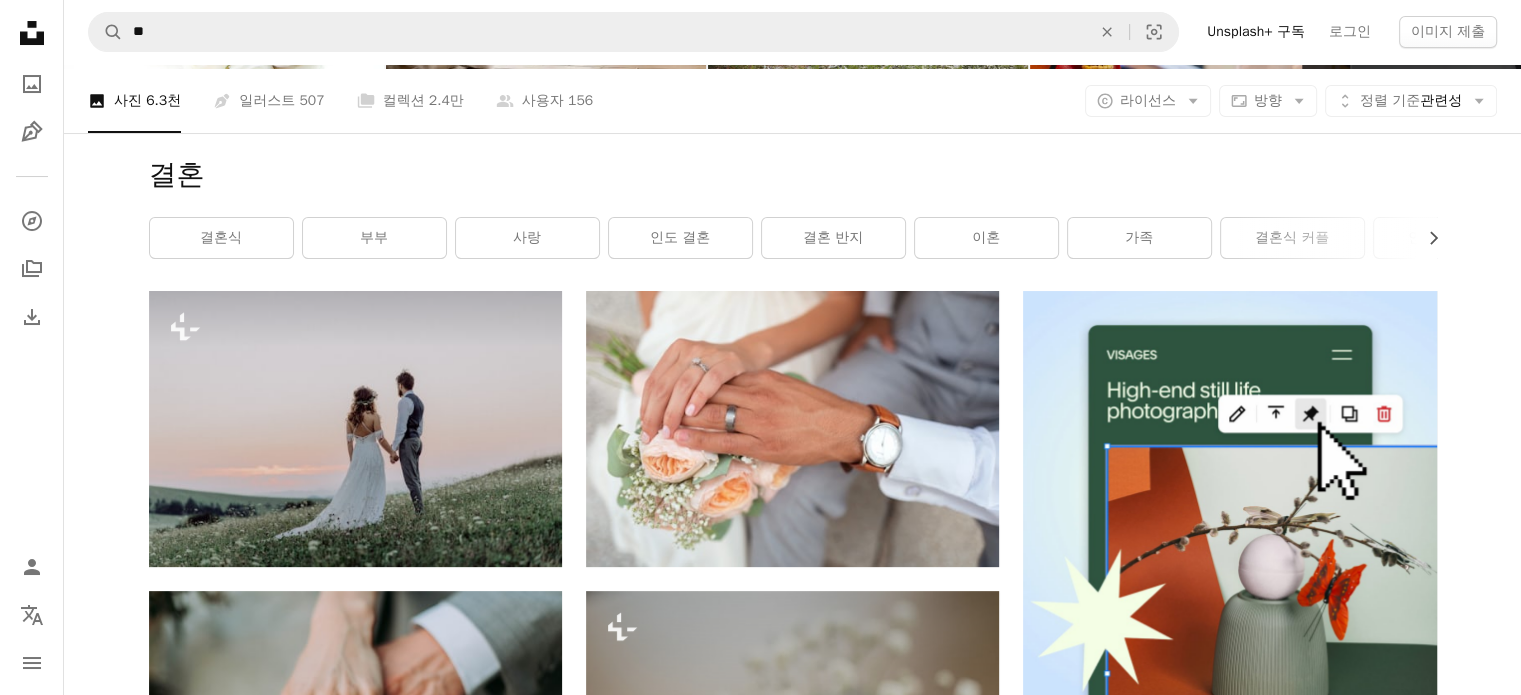 scroll, scrollTop: 166, scrollLeft: 0, axis: vertical 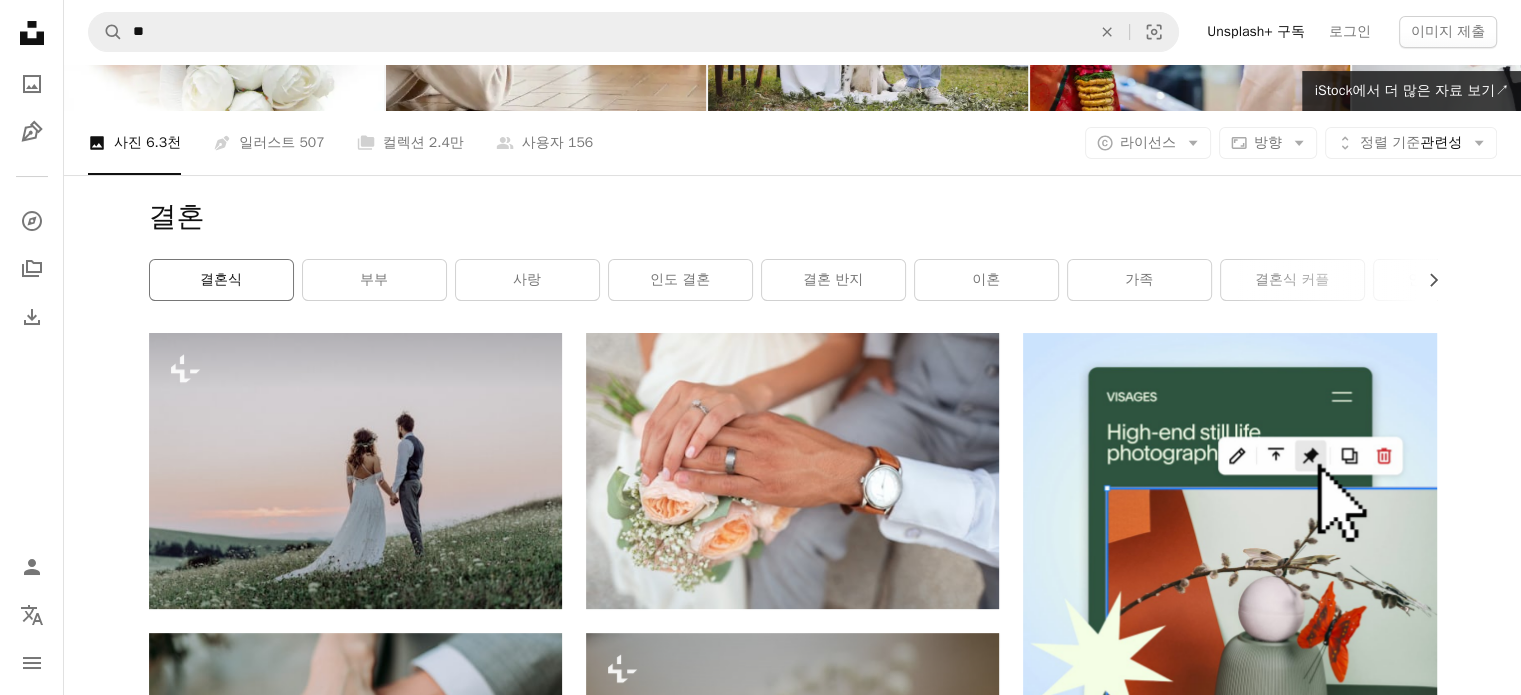 click on "결혼식" at bounding box center [221, 280] 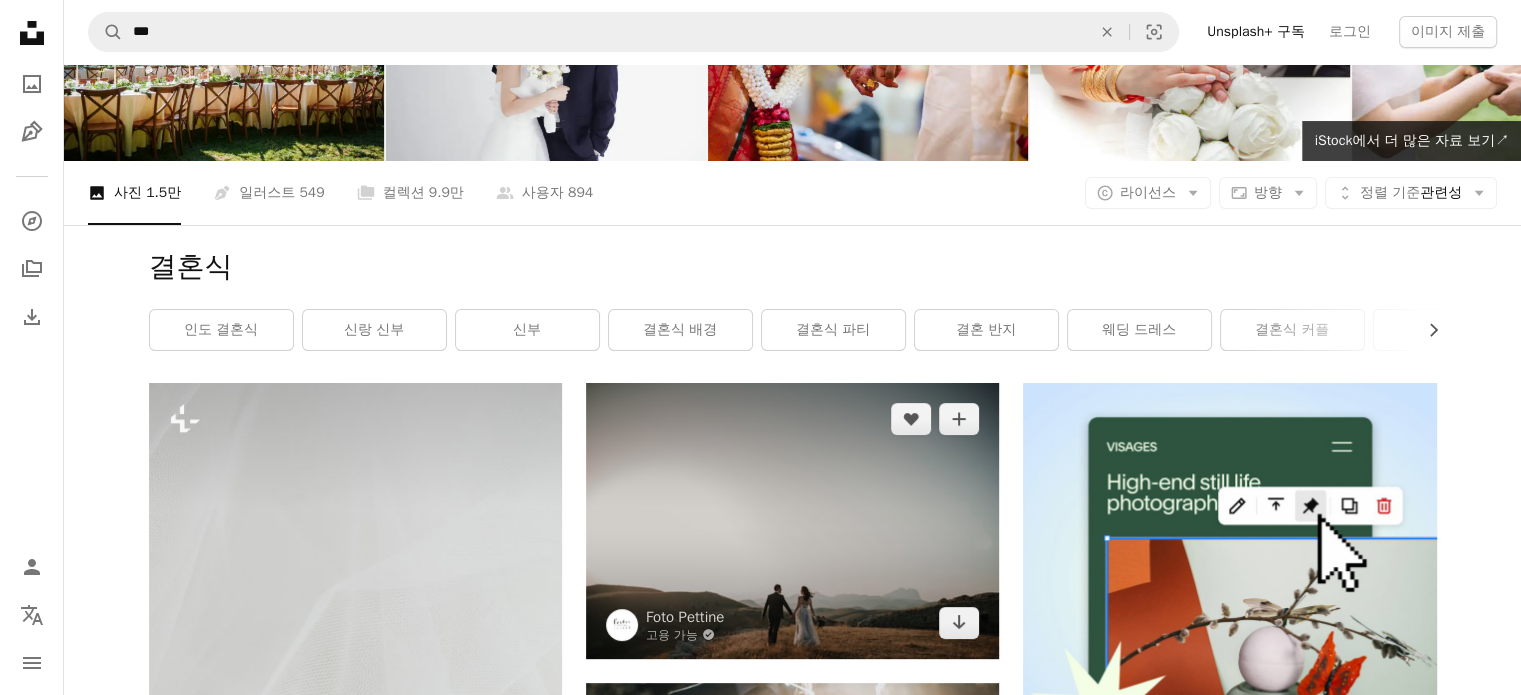 scroll, scrollTop: 108, scrollLeft: 0, axis: vertical 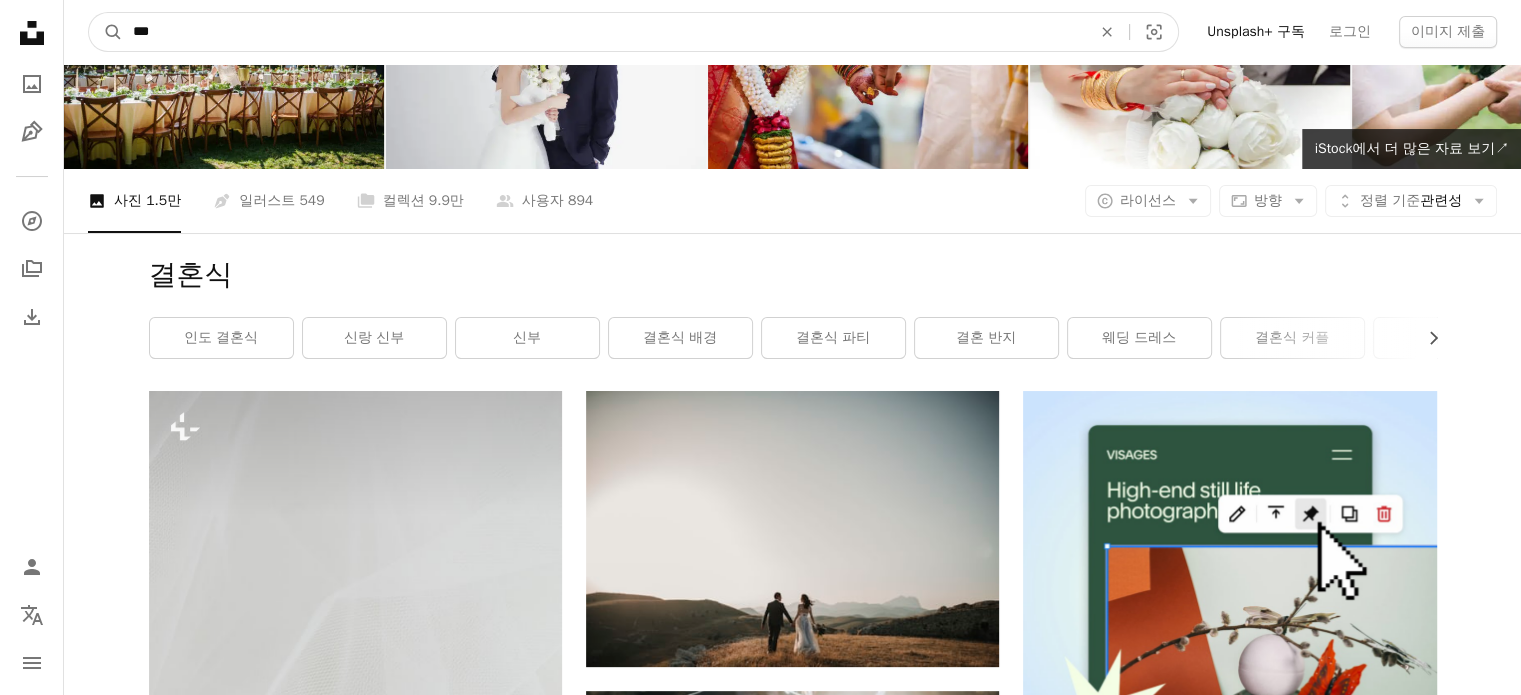 drag, startPoint x: 404, startPoint y: 20, endPoint x: 0, endPoint y: 28, distance: 404.0792 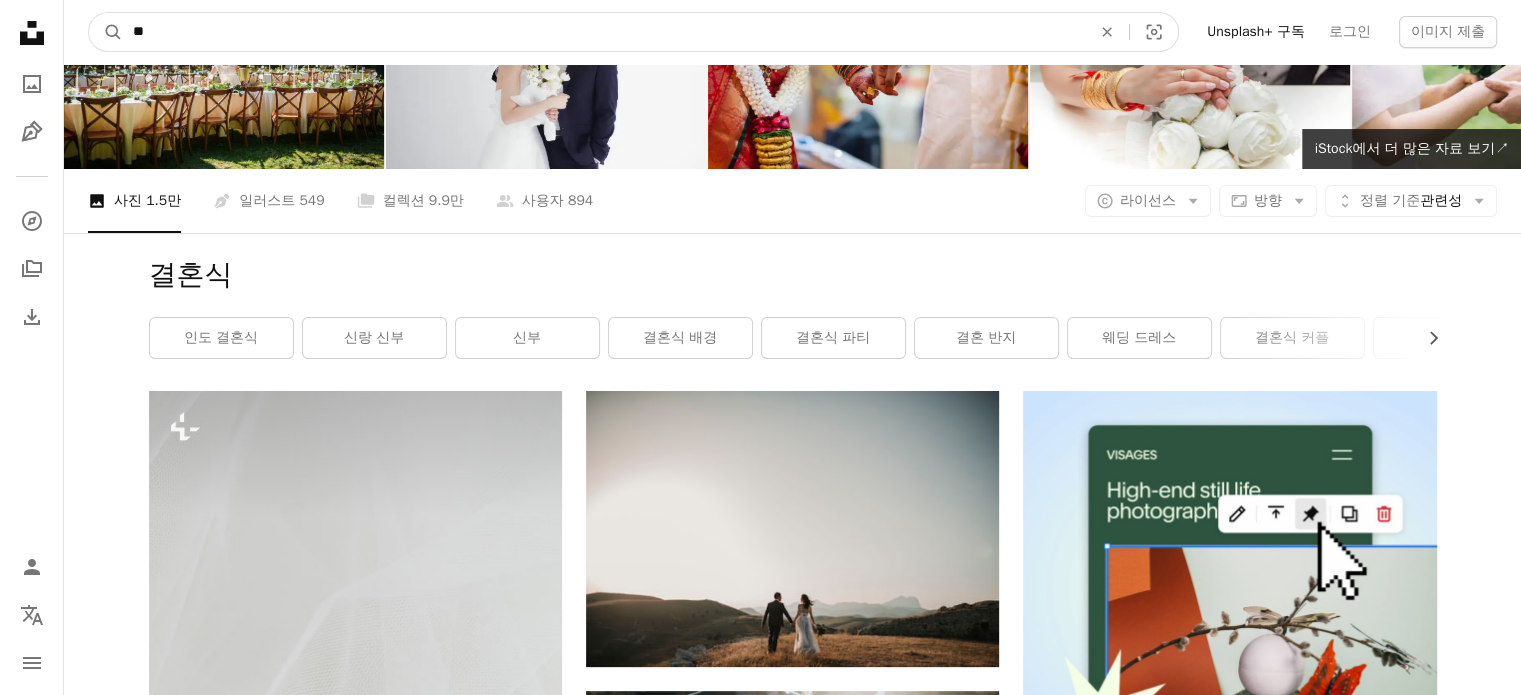 type on "**" 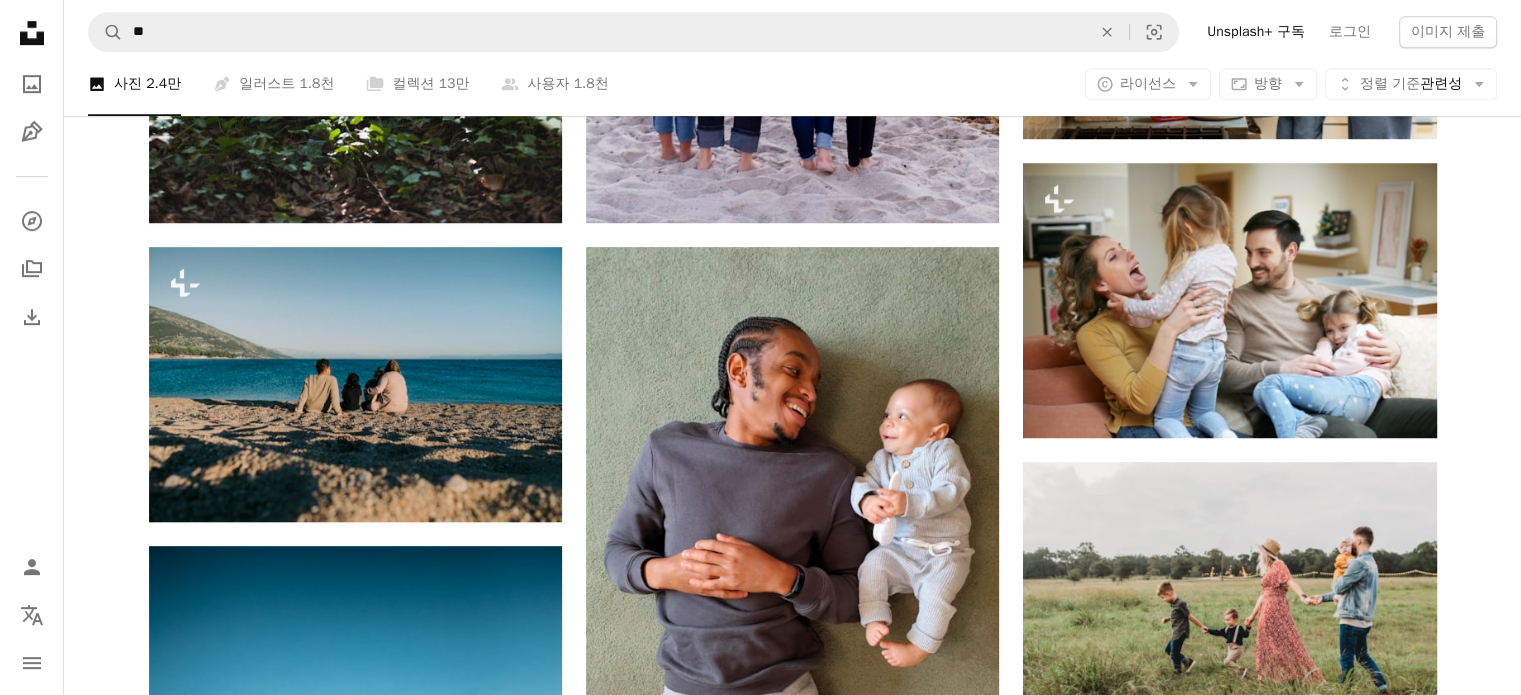 scroll, scrollTop: 1051, scrollLeft: 0, axis: vertical 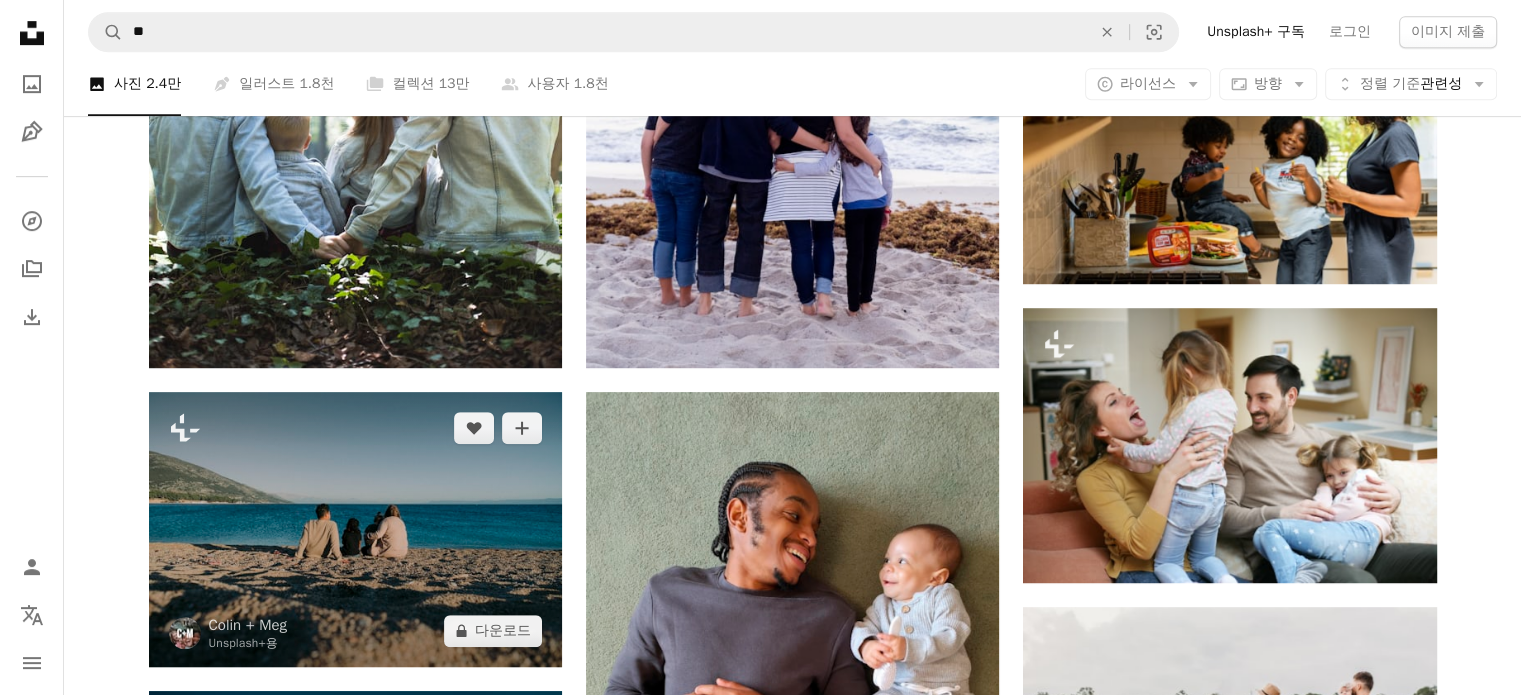click at bounding box center [355, 529] 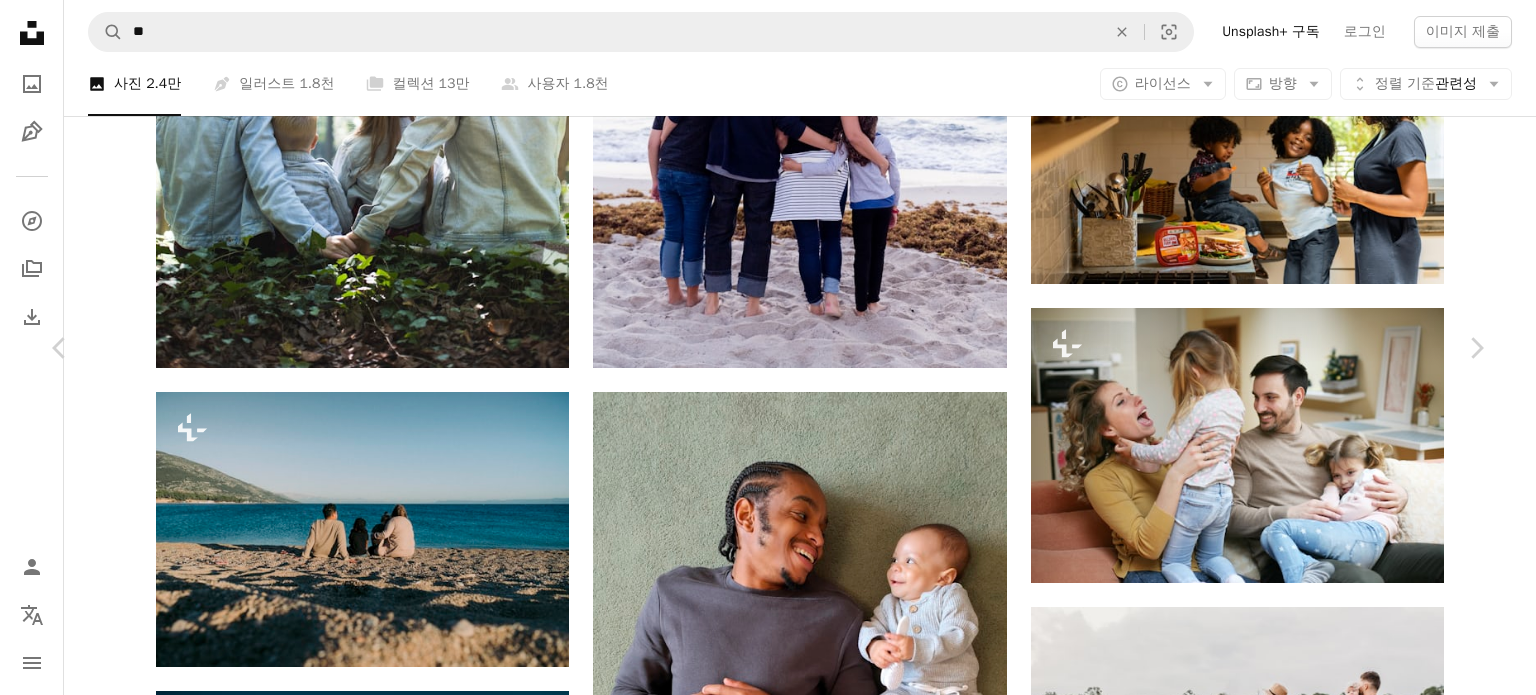drag, startPoint x: 847, startPoint y: 399, endPoint x: 1320, endPoint y: 27, distance: 601.75824 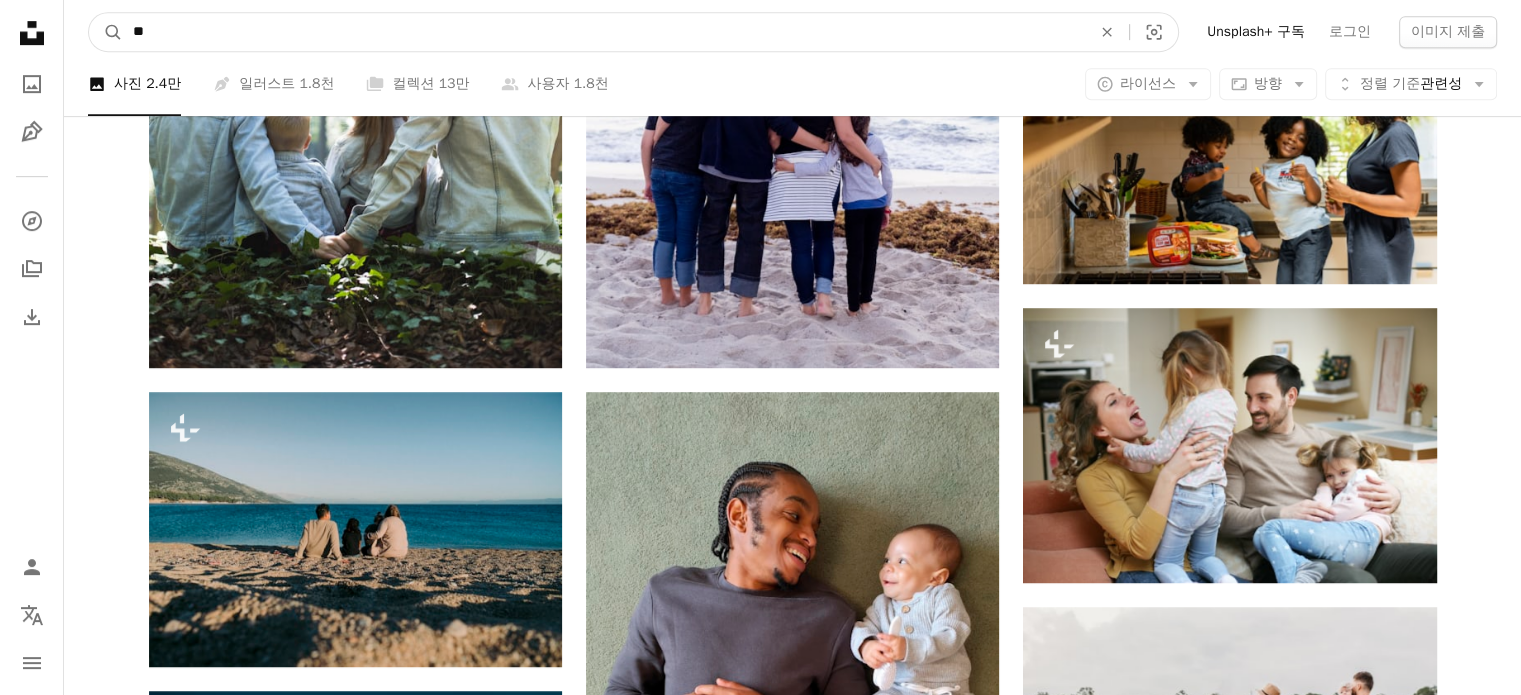 drag, startPoint x: 689, startPoint y: 63, endPoint x: 696, endPoint y: 47, distance: 17.464249 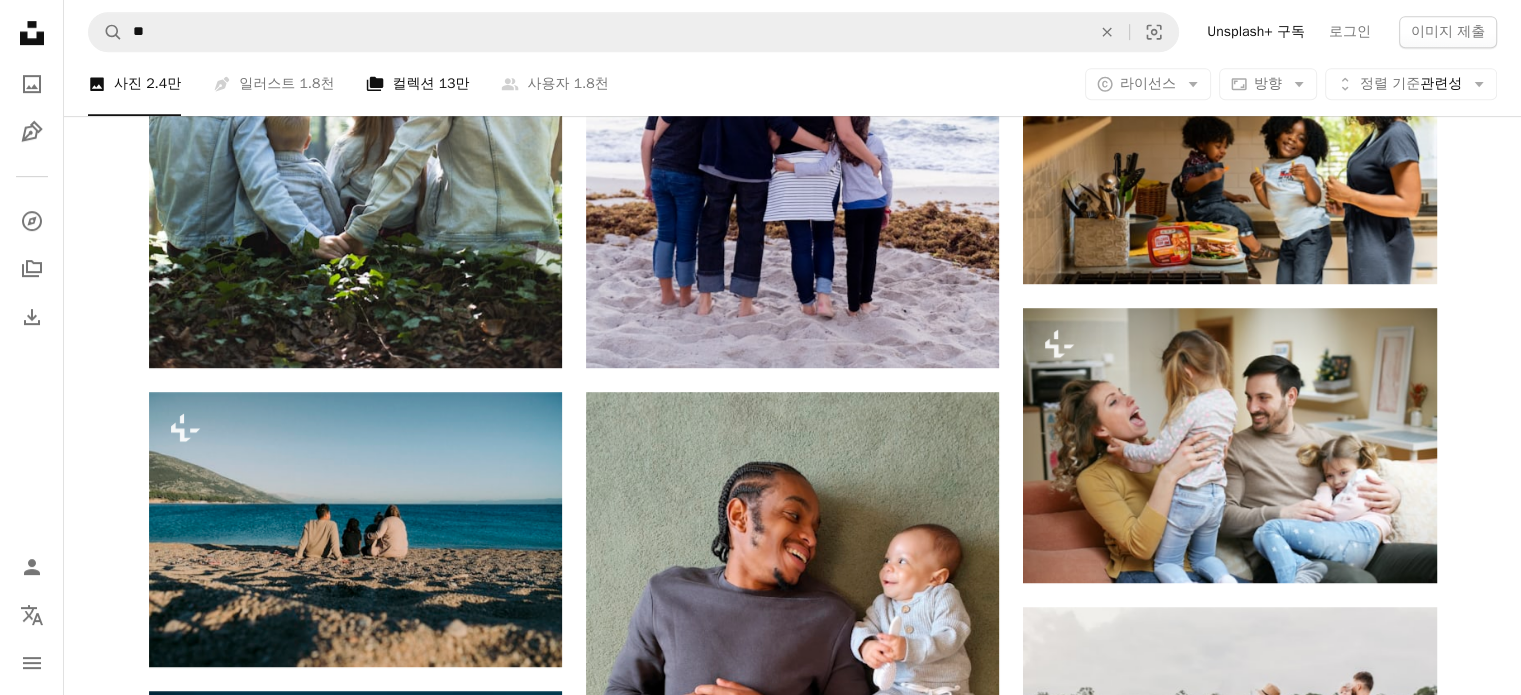click on "A stack of folders 컬렉션   13만" at bounding box center (417, 84) 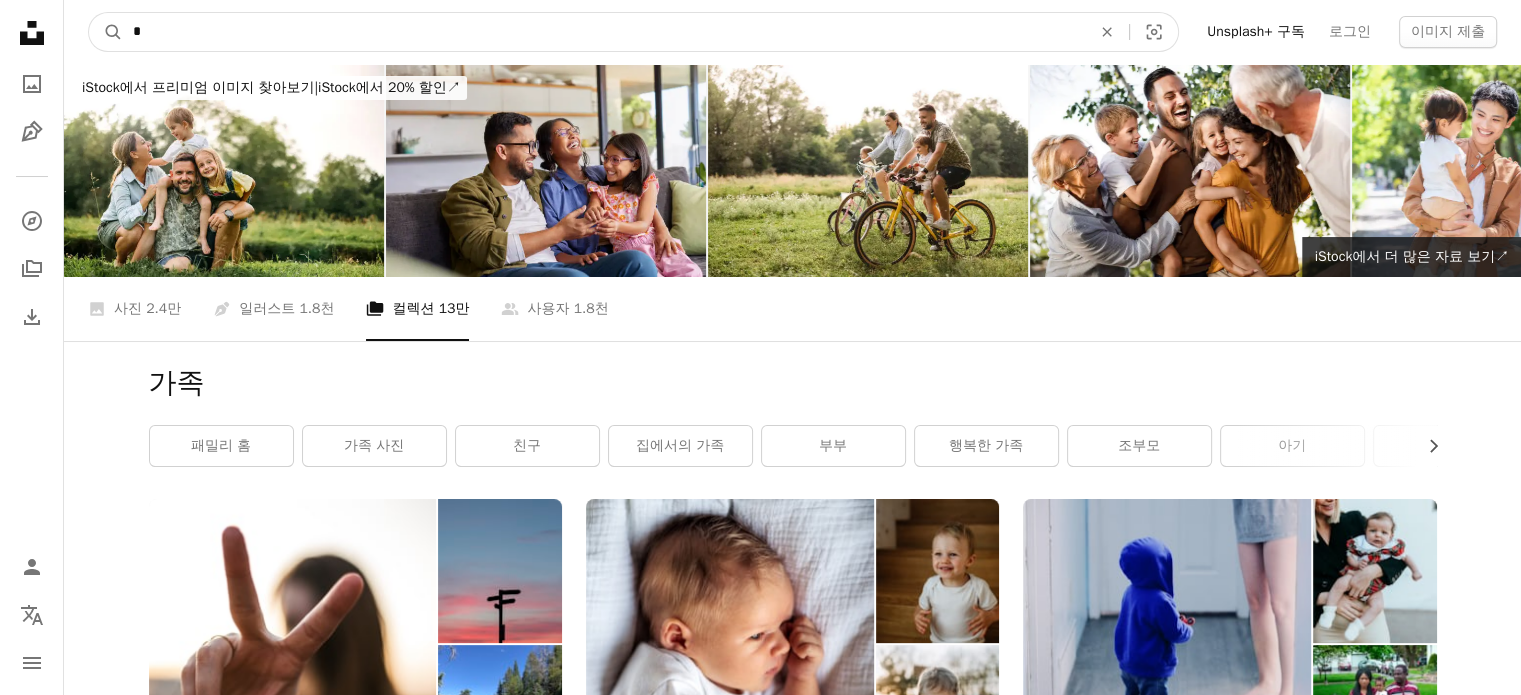 type on "*" 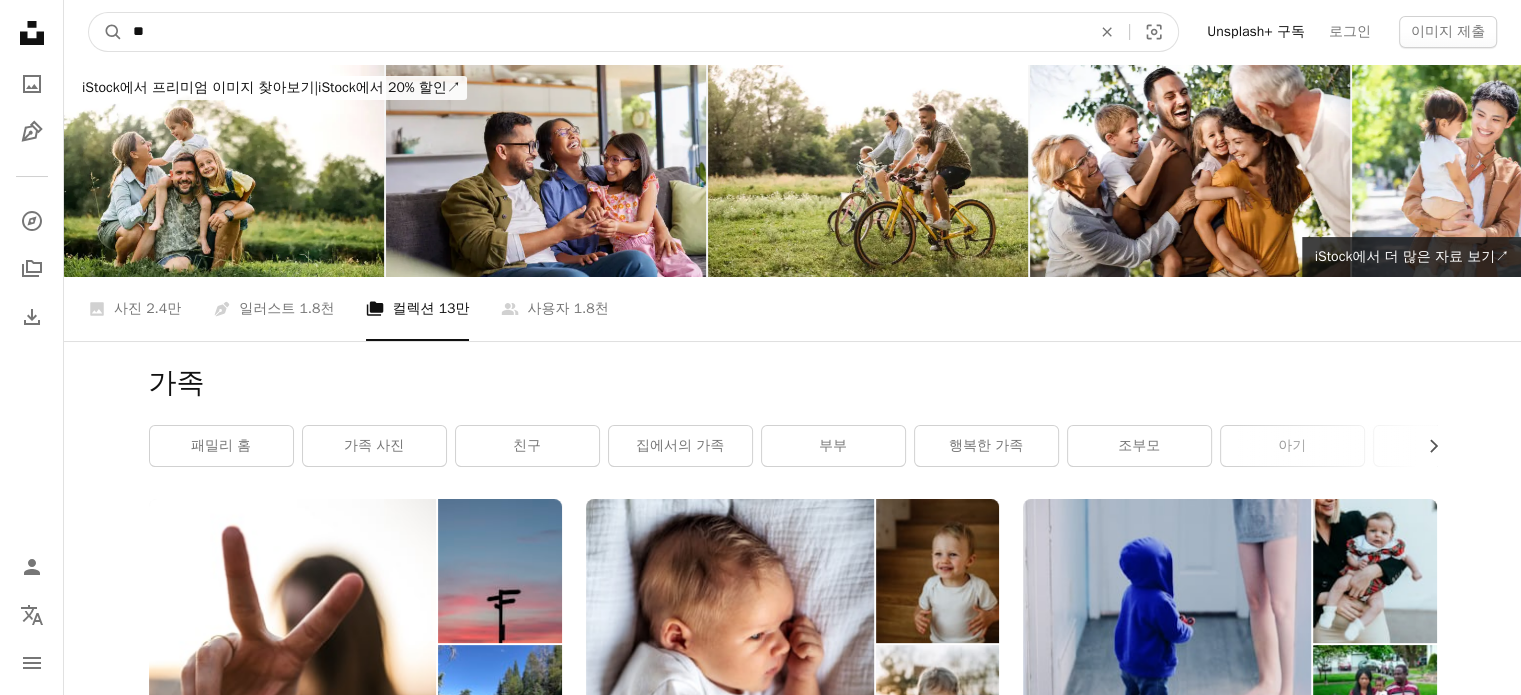 type on "**" 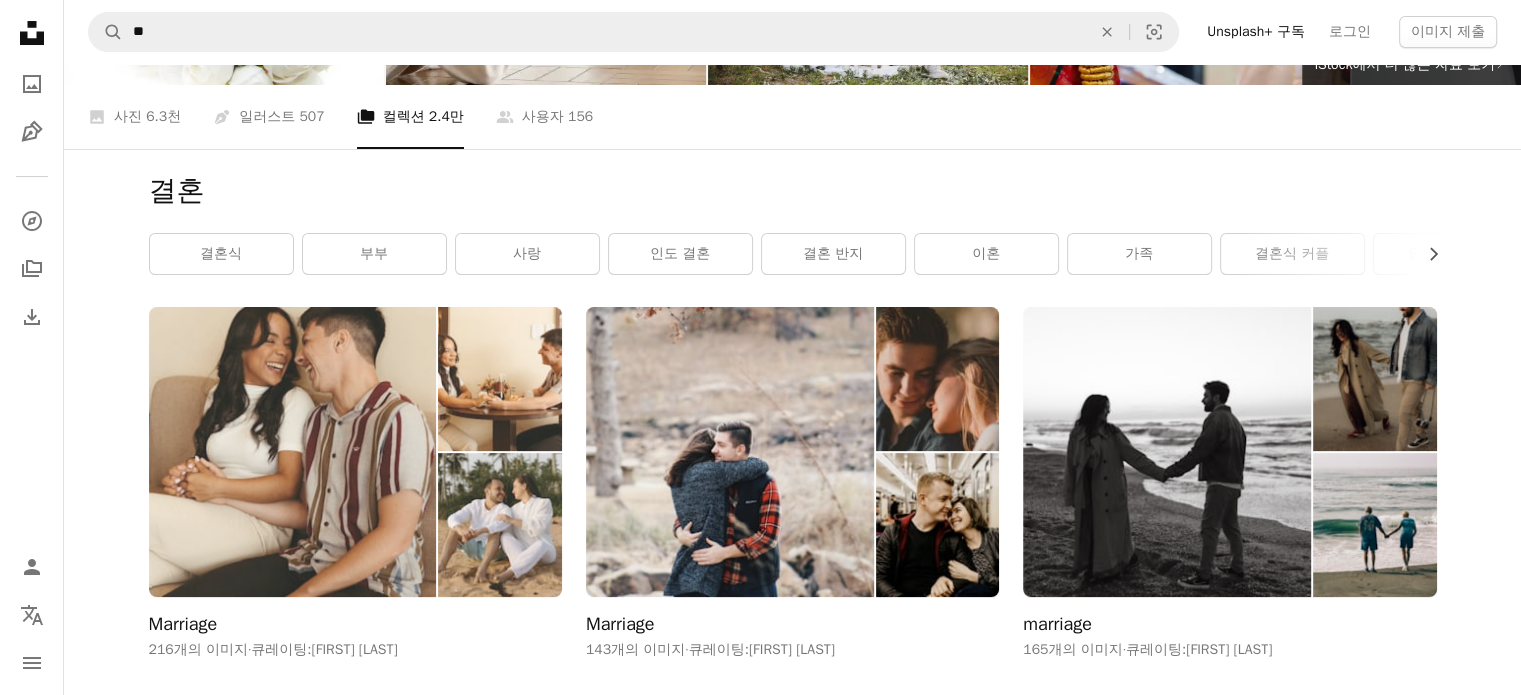 scroll, scrollTop: 194, scrollLeft: 0, axis: vertical 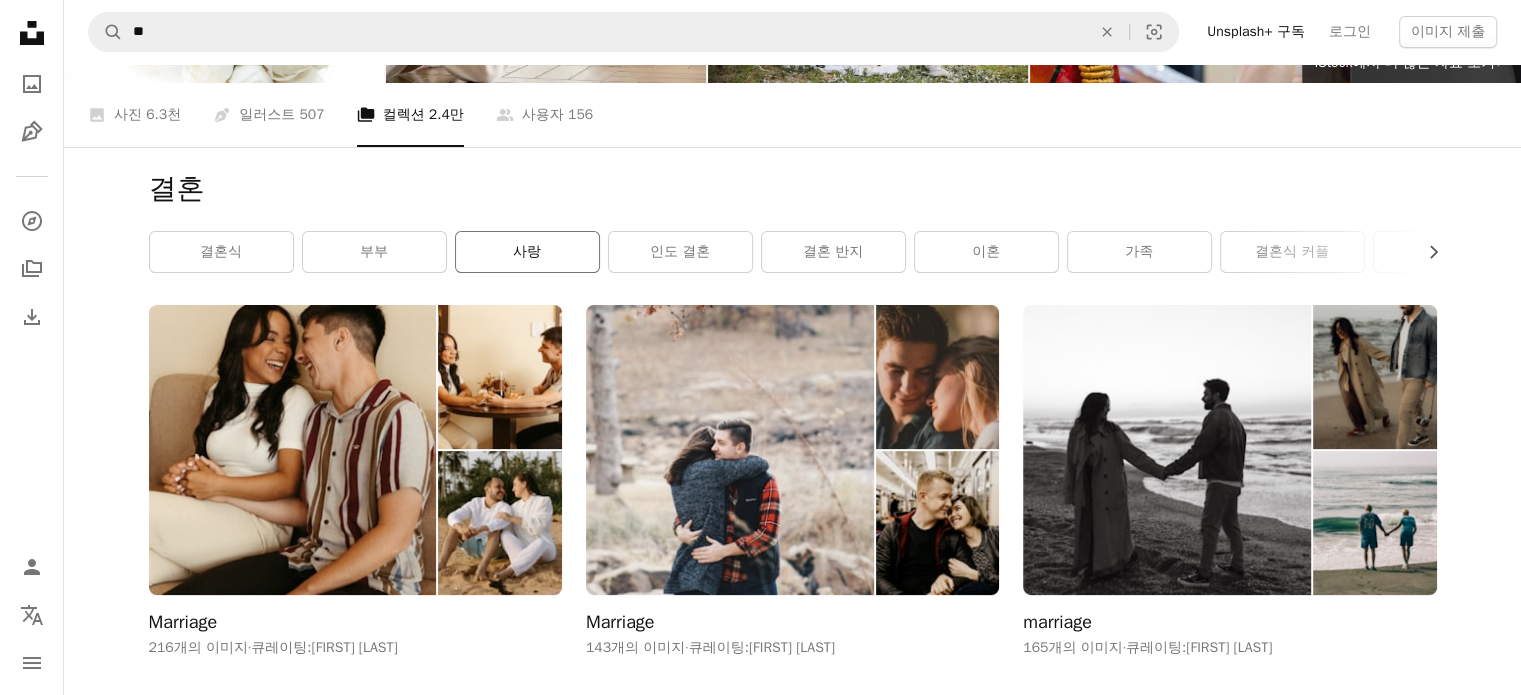 click on "사랑" at bounding box center [527, 252] 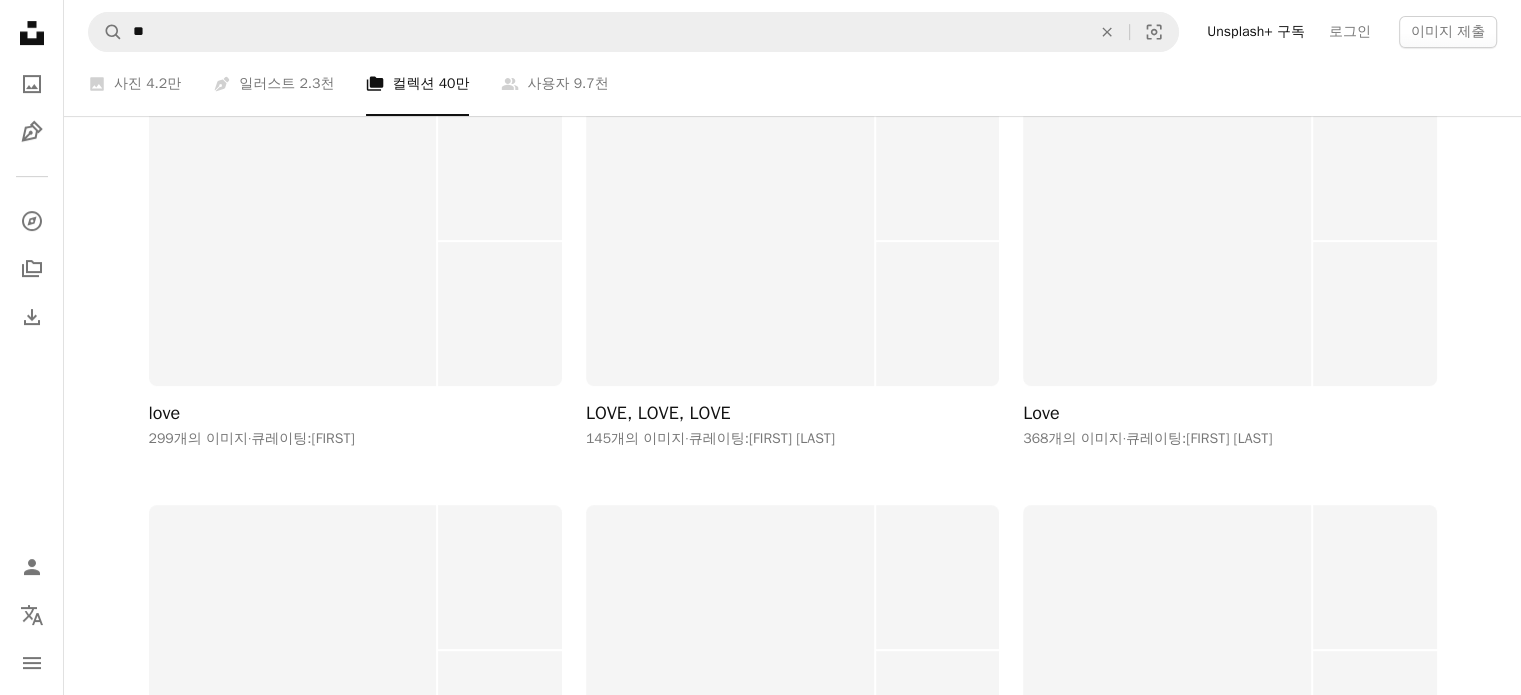 scroll, scrollTop: 892, scrollLeft: 0, axis: vertical 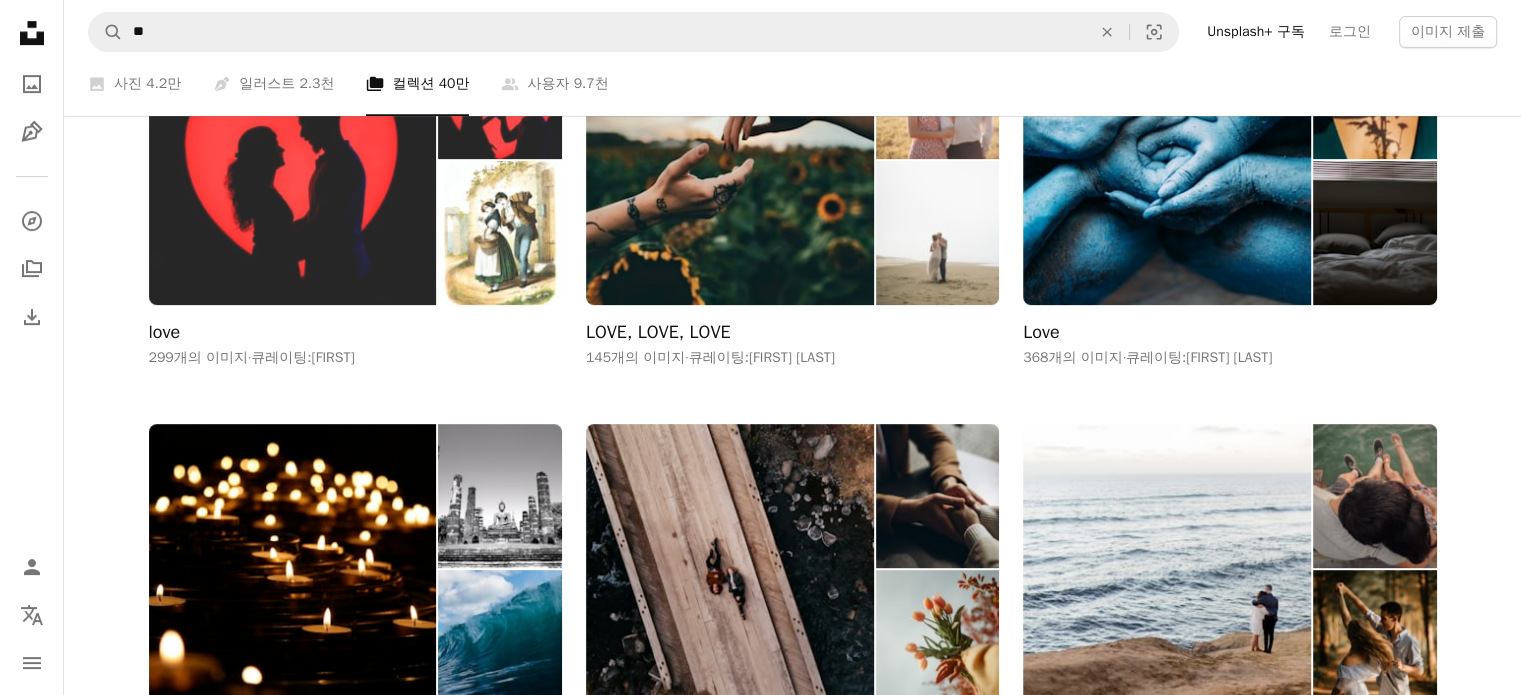 click at bounding box center (293, 160) 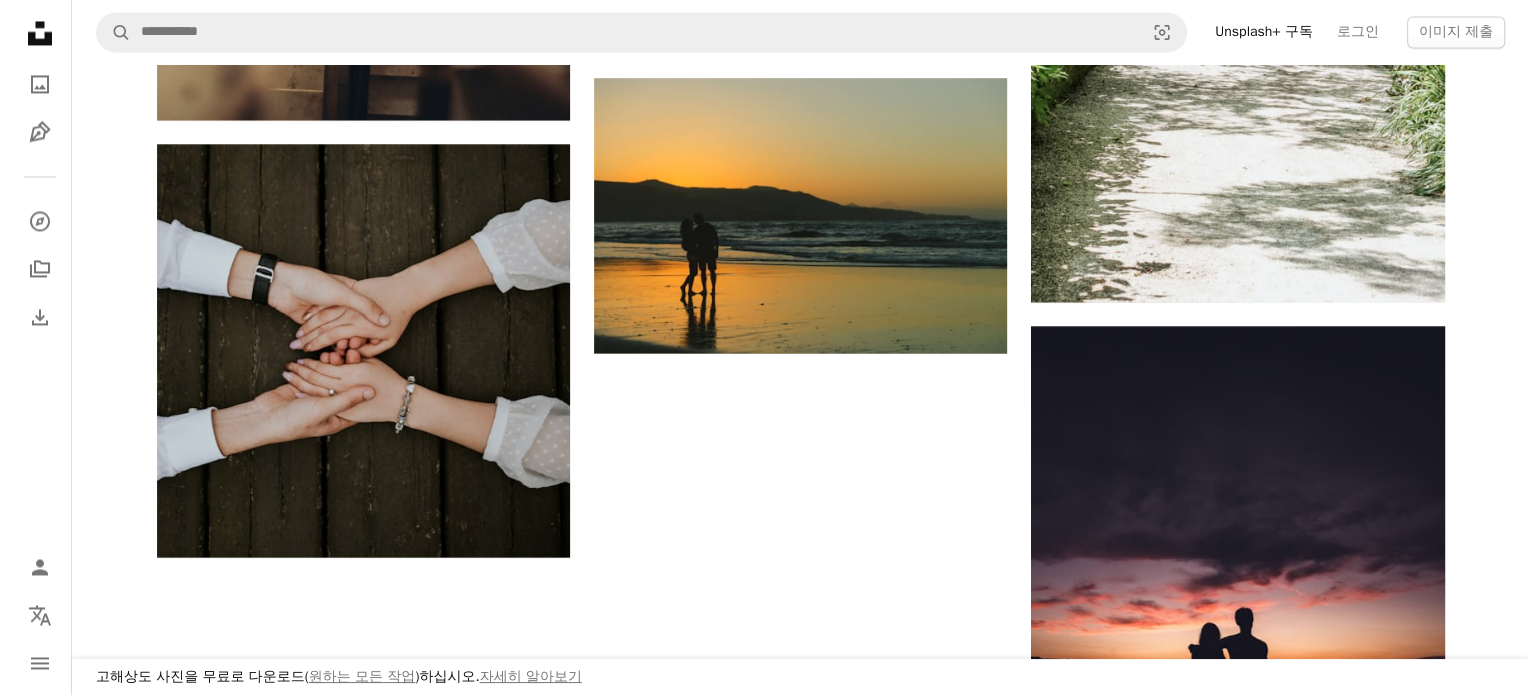 scroll, scrollTop: 3369, scrollLeft: 0, axis: vertical 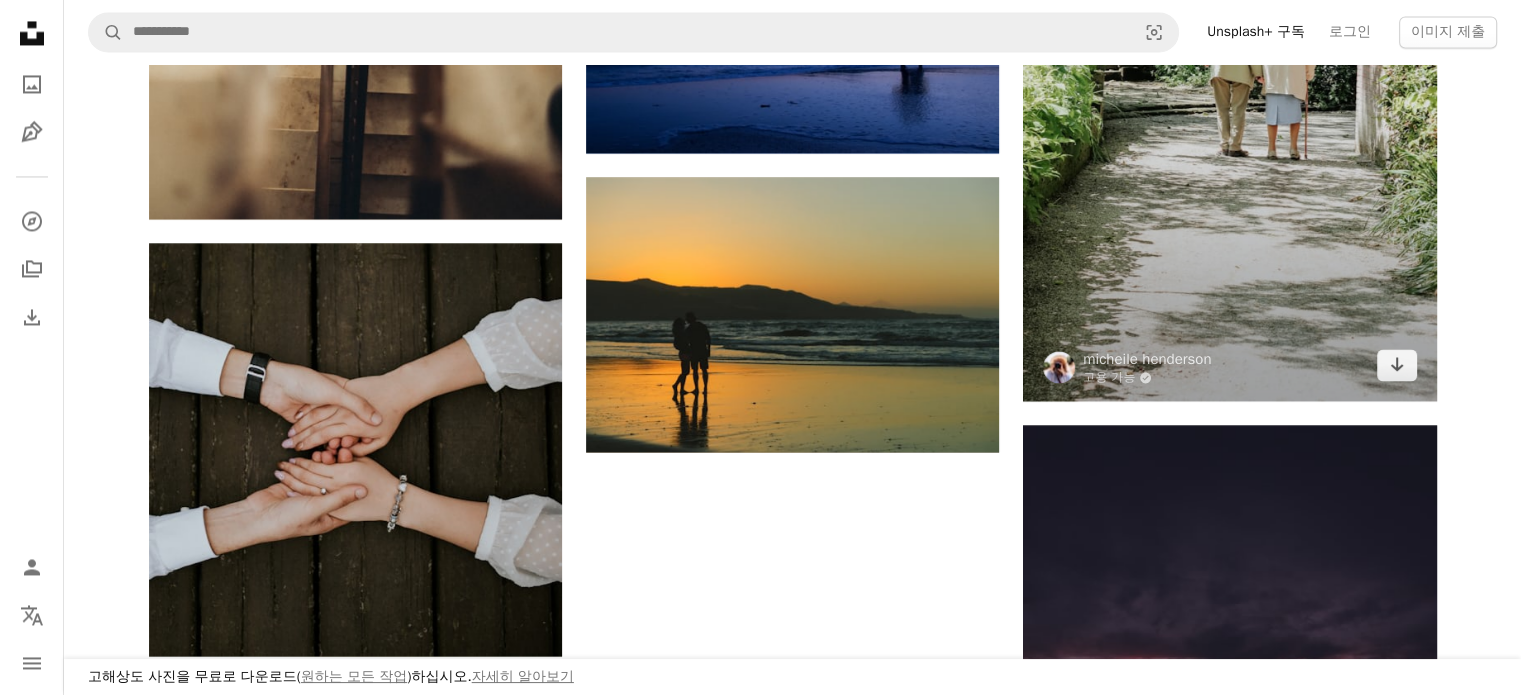 click at bounding box center [1229, 91] 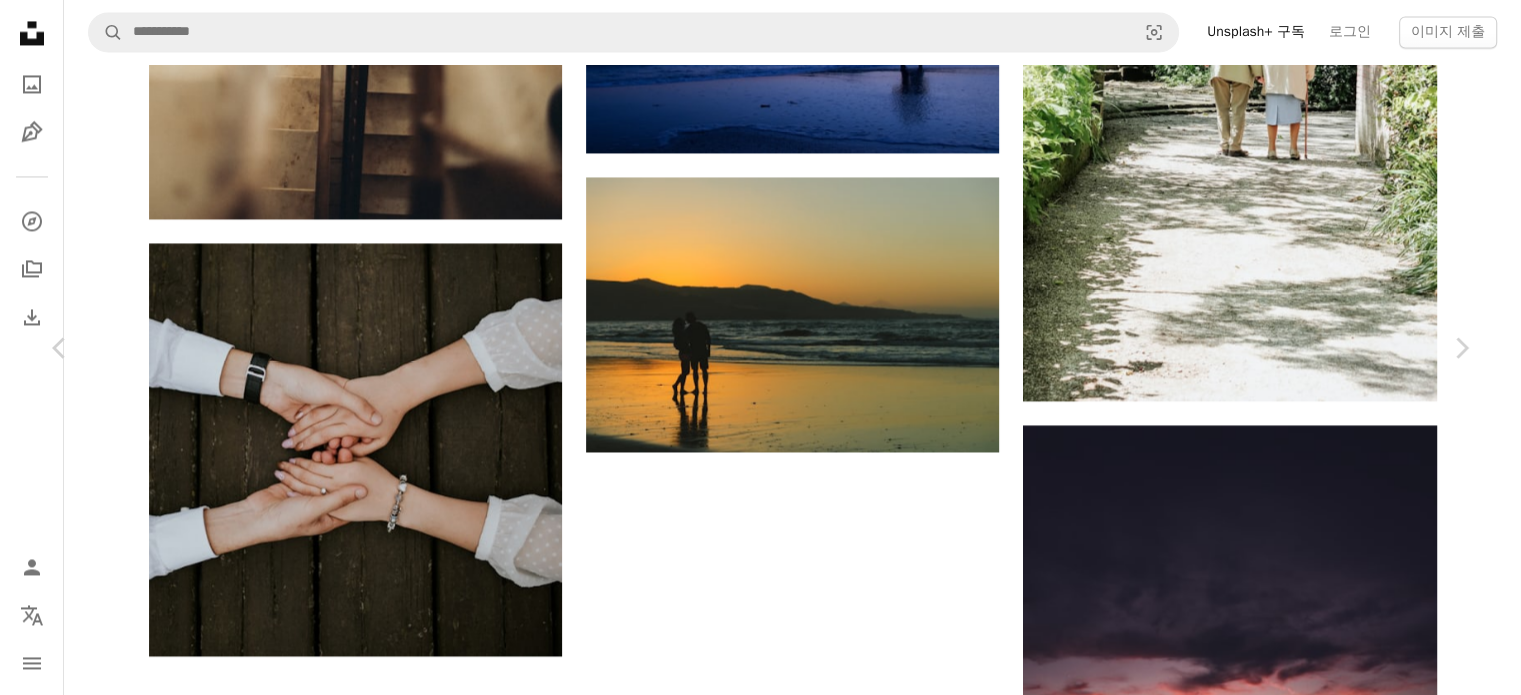 click on "무료 다운로드" at bounding box center (1271, 2229) 